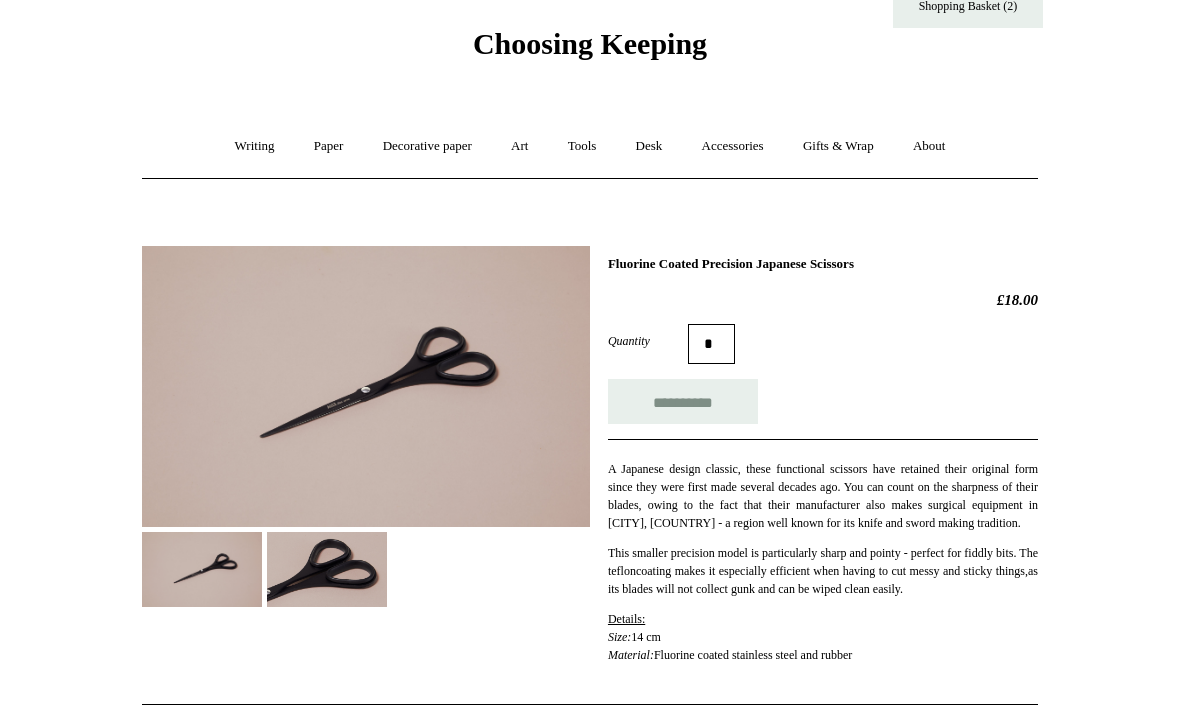 scroll, scrollTop: 70, scrollLeft: 0, axis: vertical 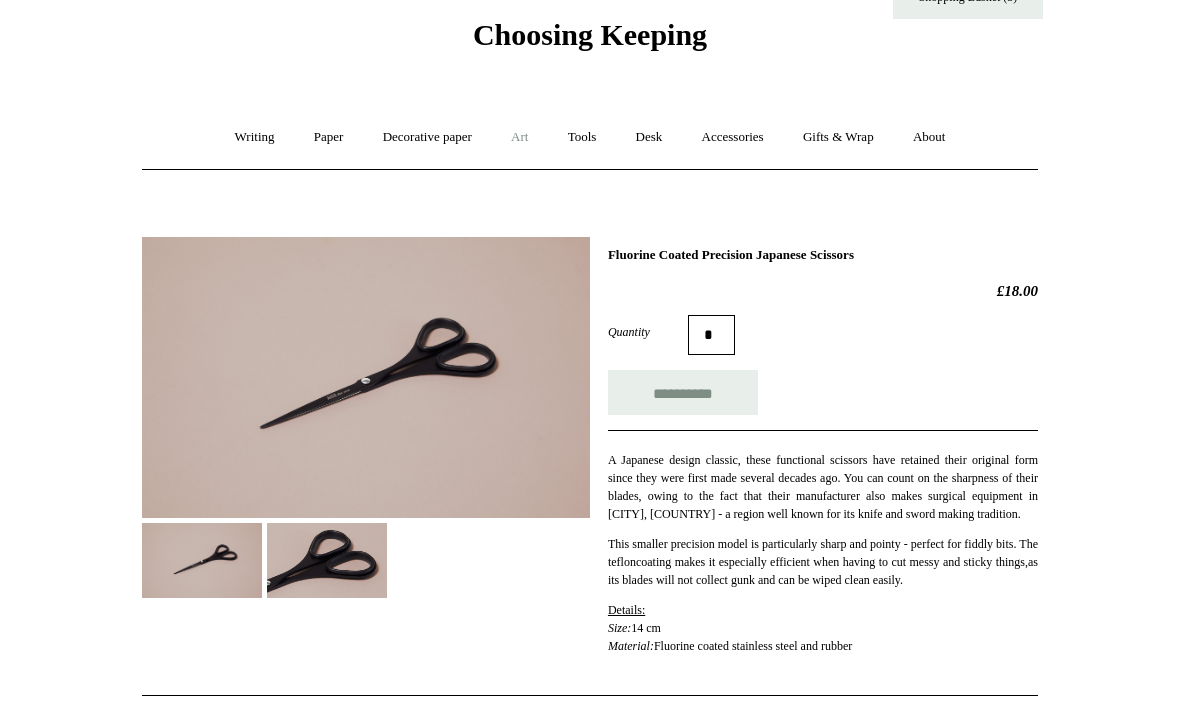 click on "Art +" at bounding box center [519, 137] 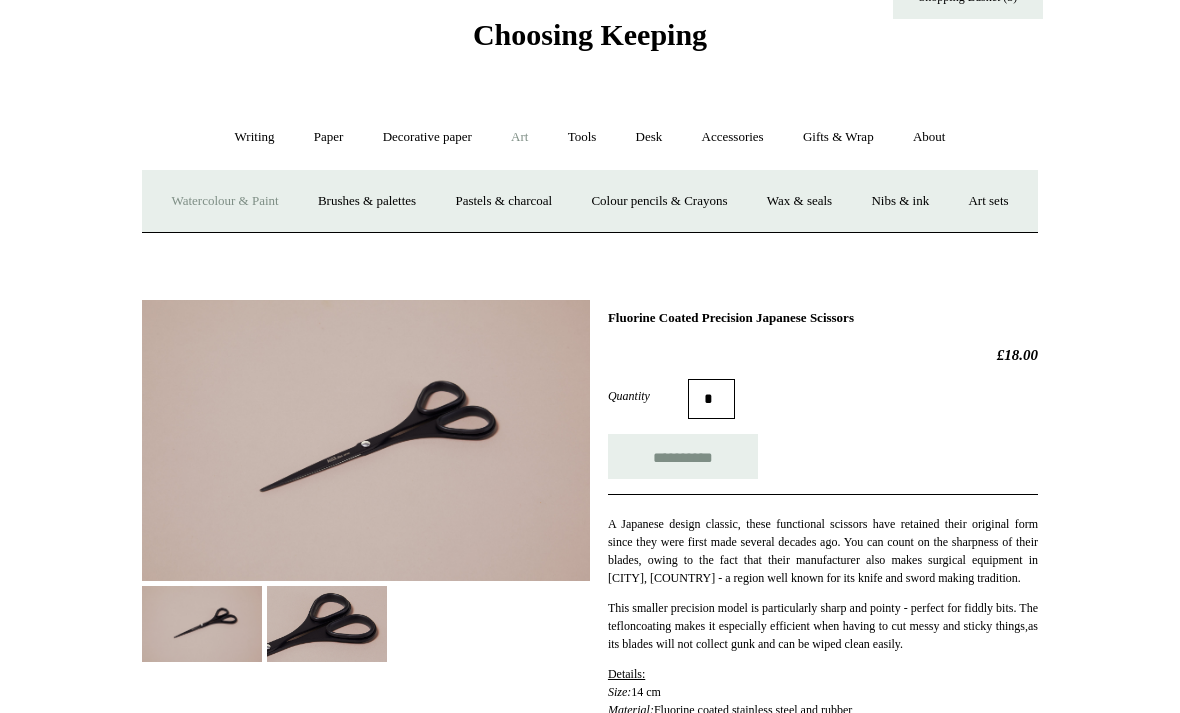 click on "Watercolour & Paint" at bounding box center [224, 201] 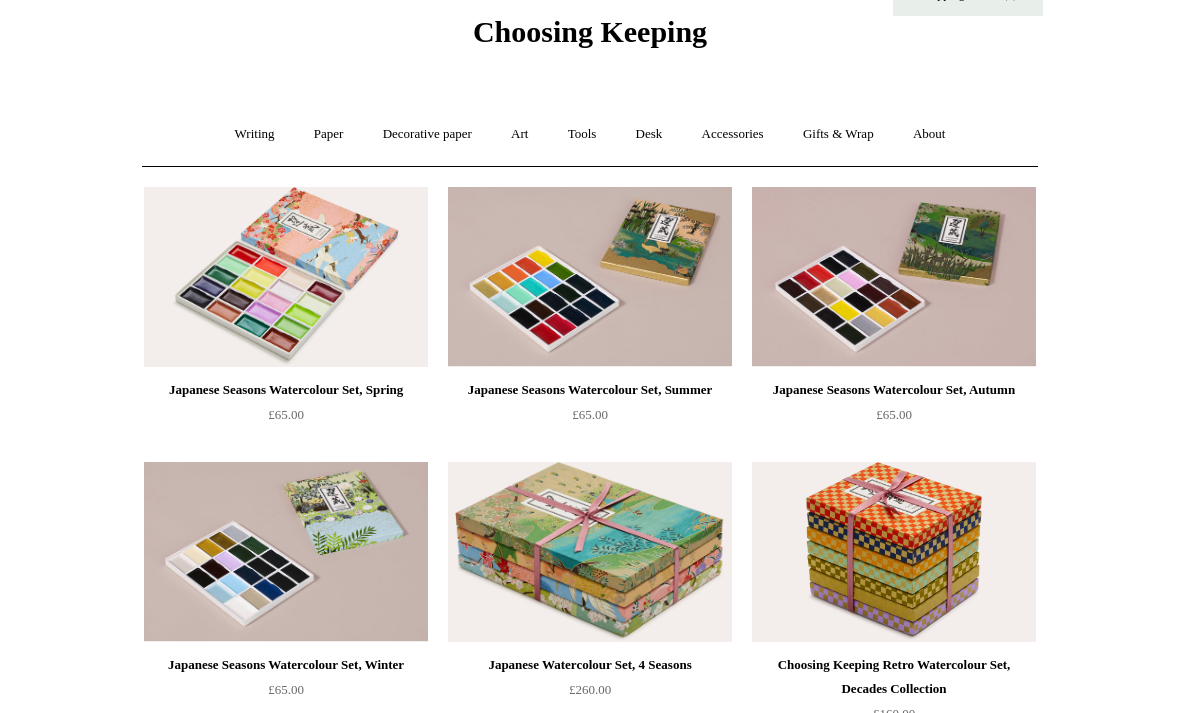 scroll, scrollTop: 72, scrollLeft: 0, axis: vertical 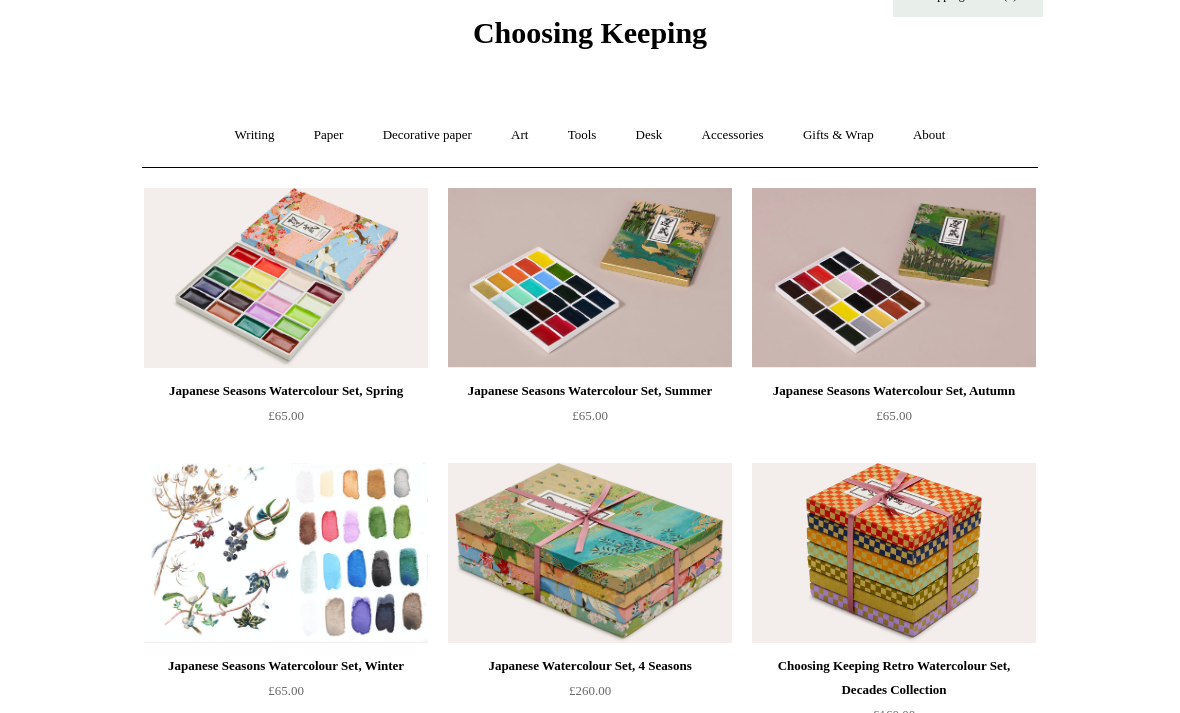 click at bounding box center (286, 553) 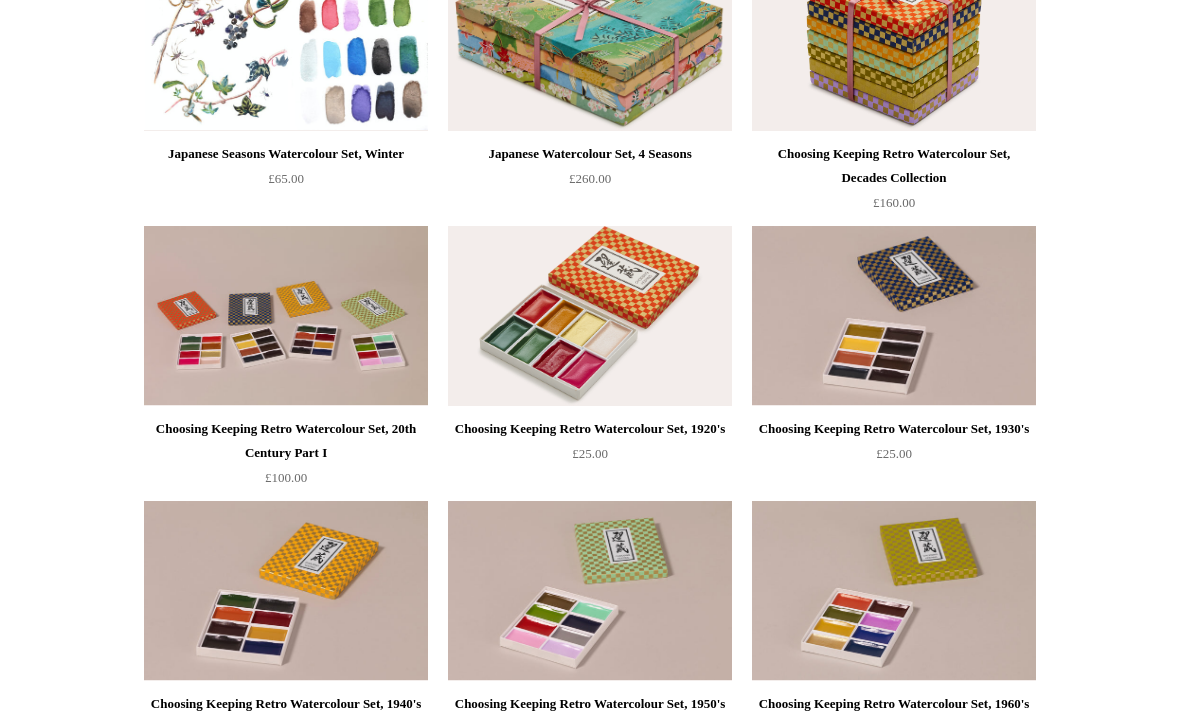 scroll, scrollTop: 584, scrollLeft: 0, axis: vertical 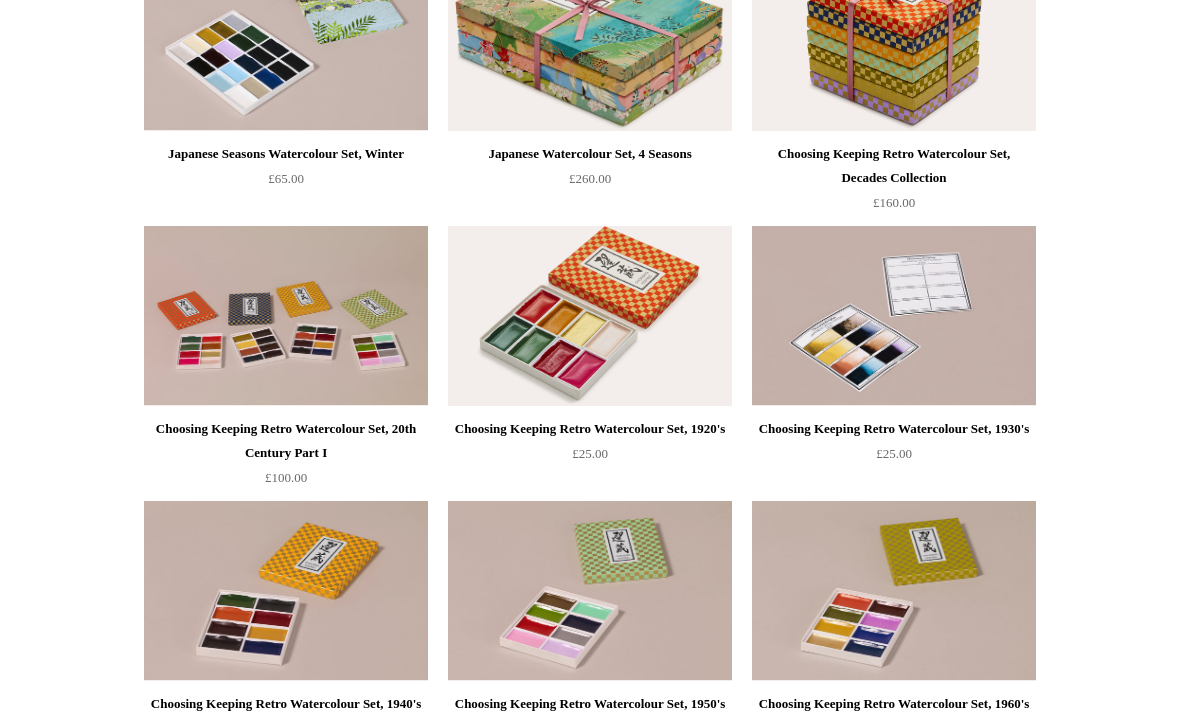 click at bounding box center [894, 316] 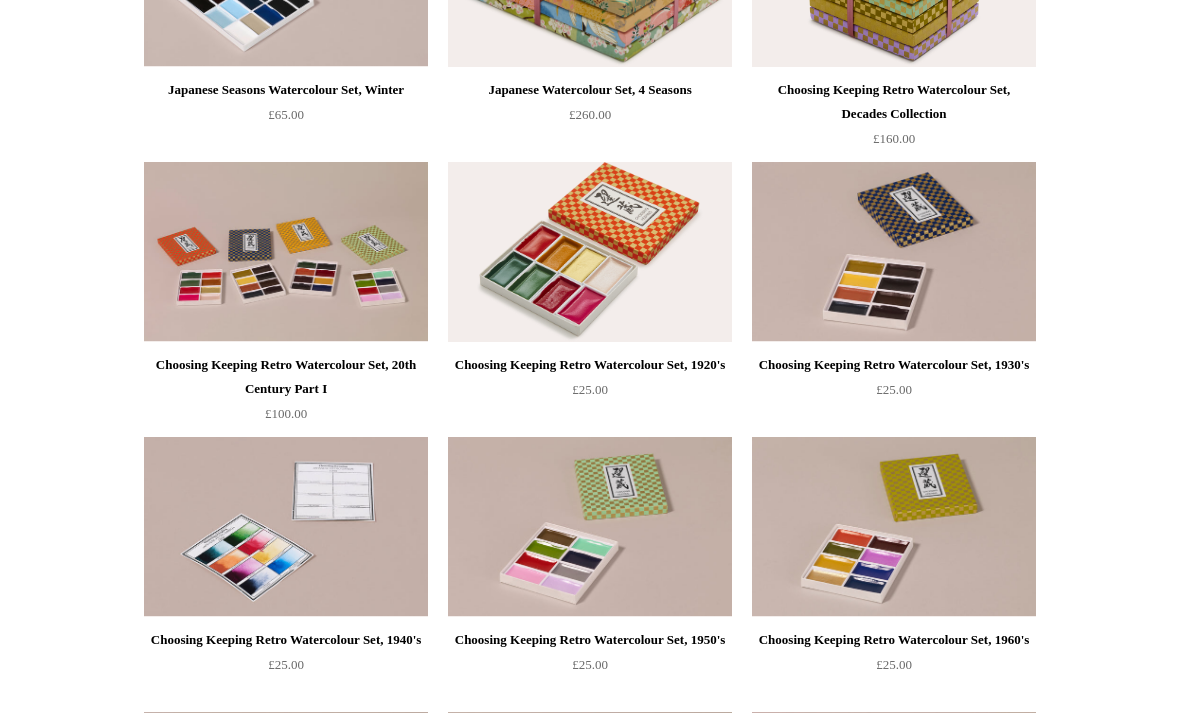 click at bounding box center [286, 527] 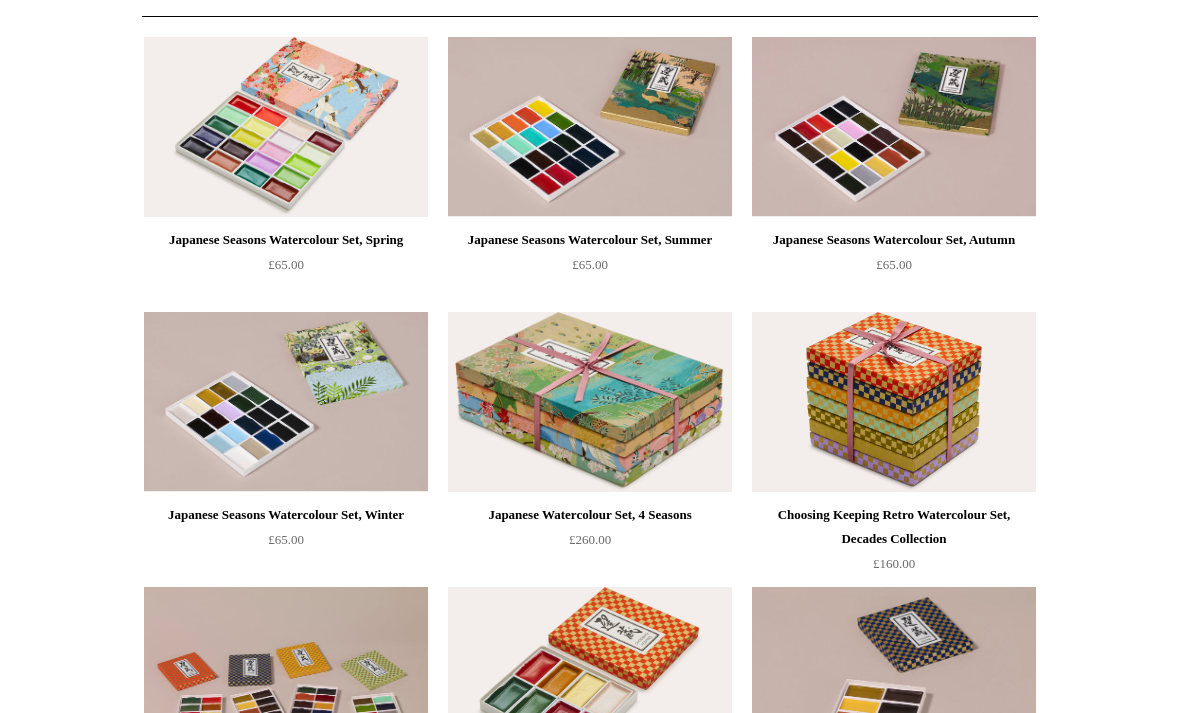 scroll, scrollTop: 0, scrollLeft: 0, axis: both 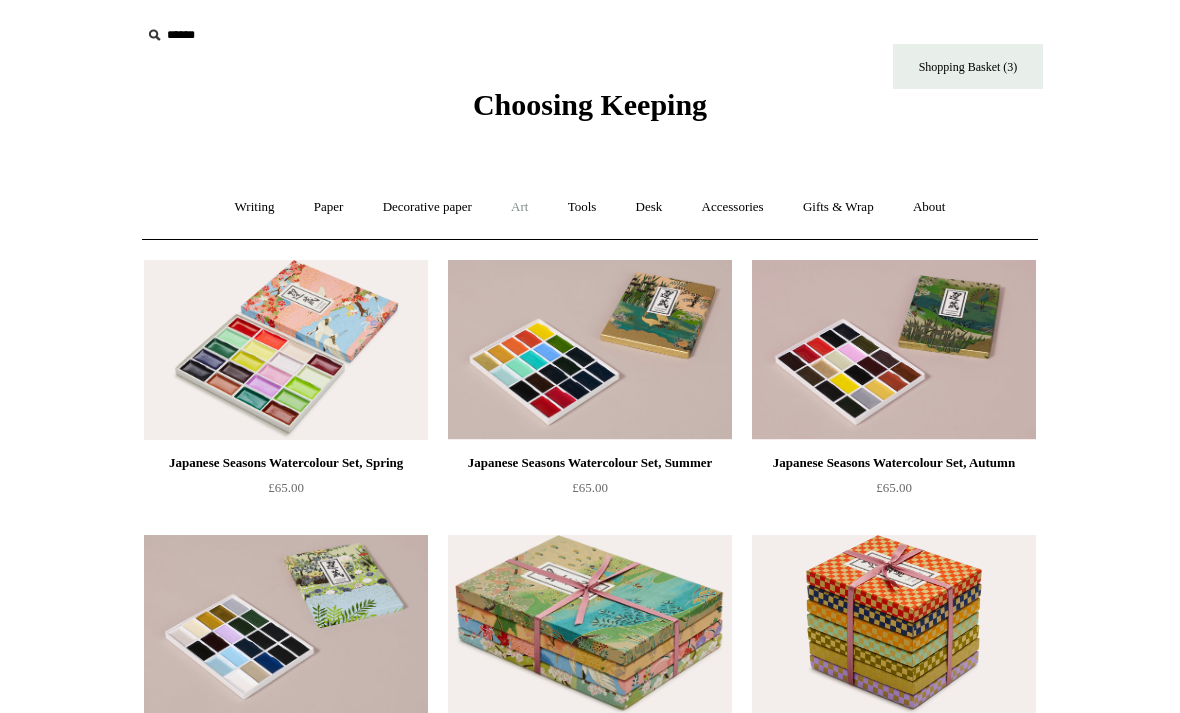 click on "Art +" at bounding box center [519, 207] 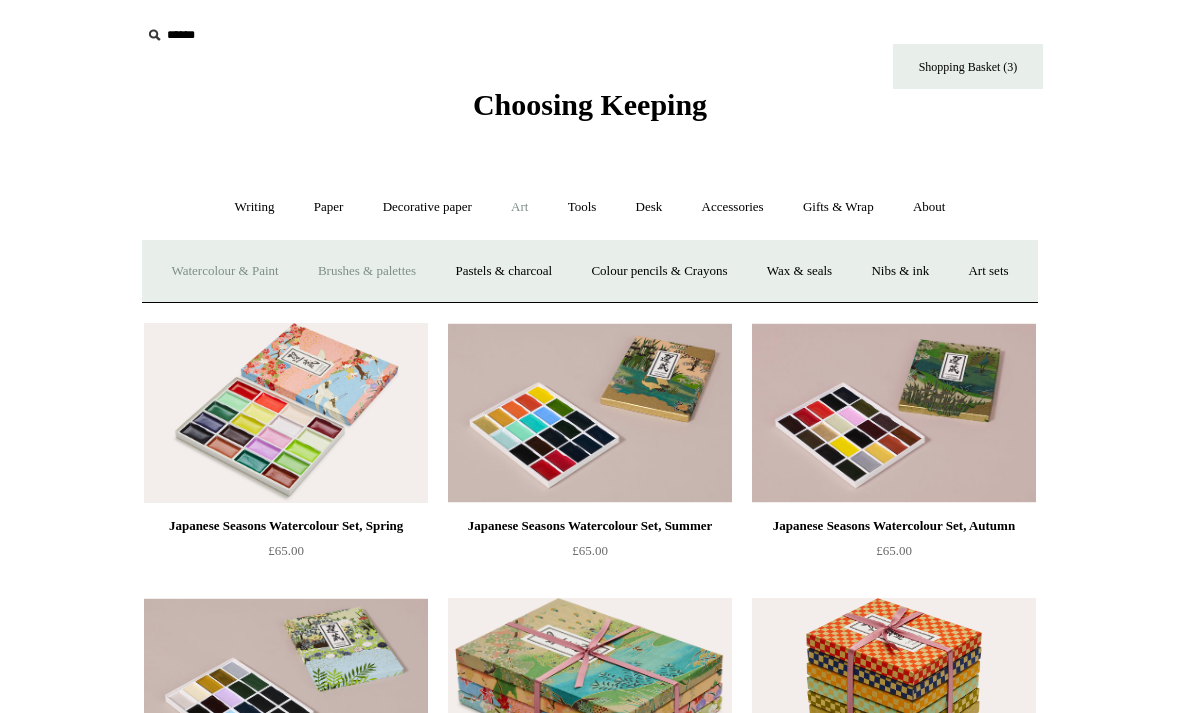 click on "Brushes & palettes" at bounding box center [367, 271] 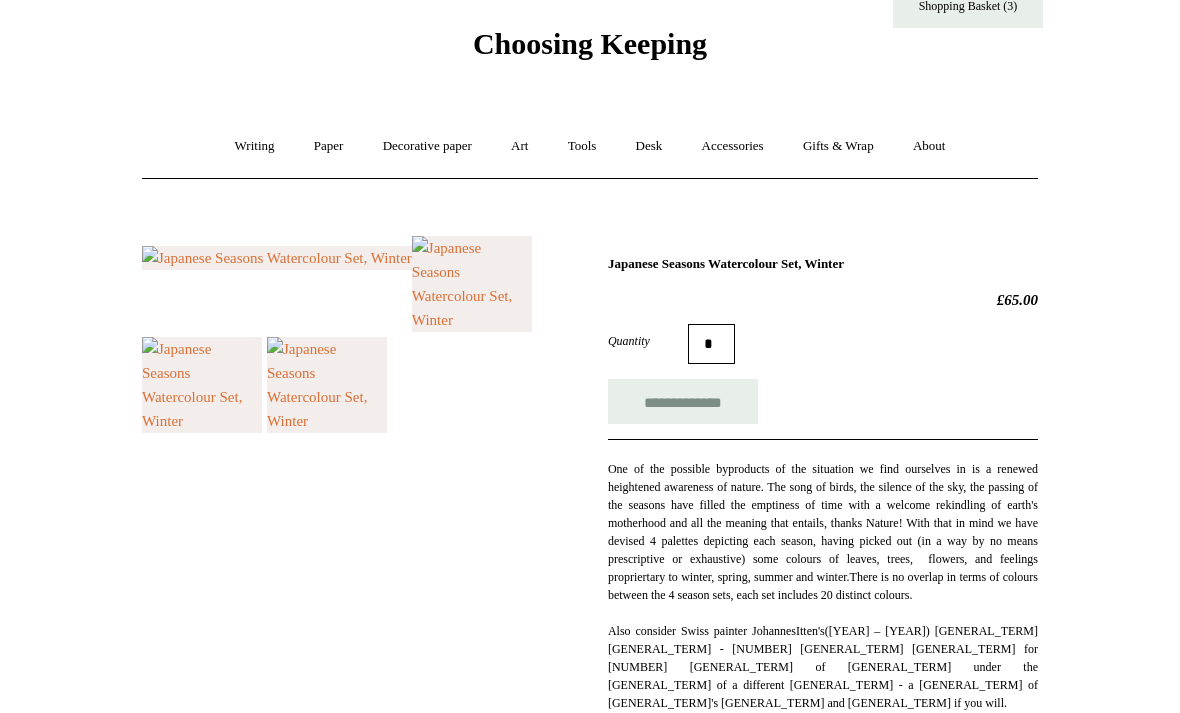 scroll, scrollTop: 51, scrollLeft: 0, axis: vertical 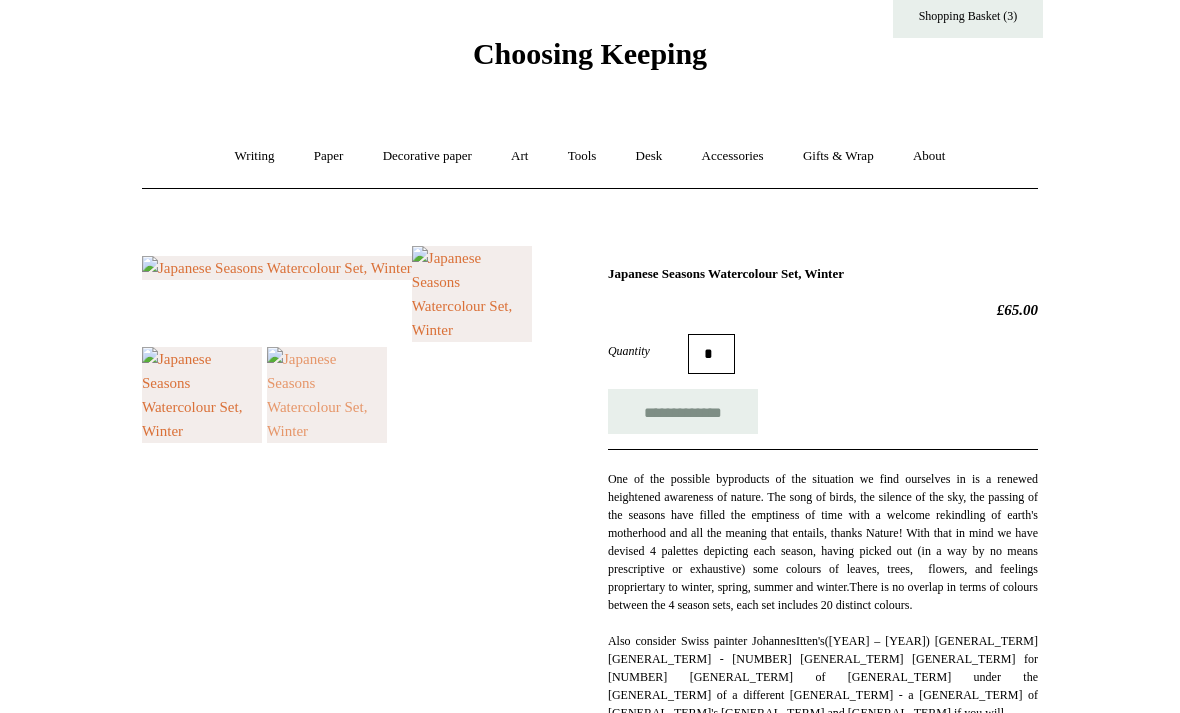 click at bounding box center [327, 395] 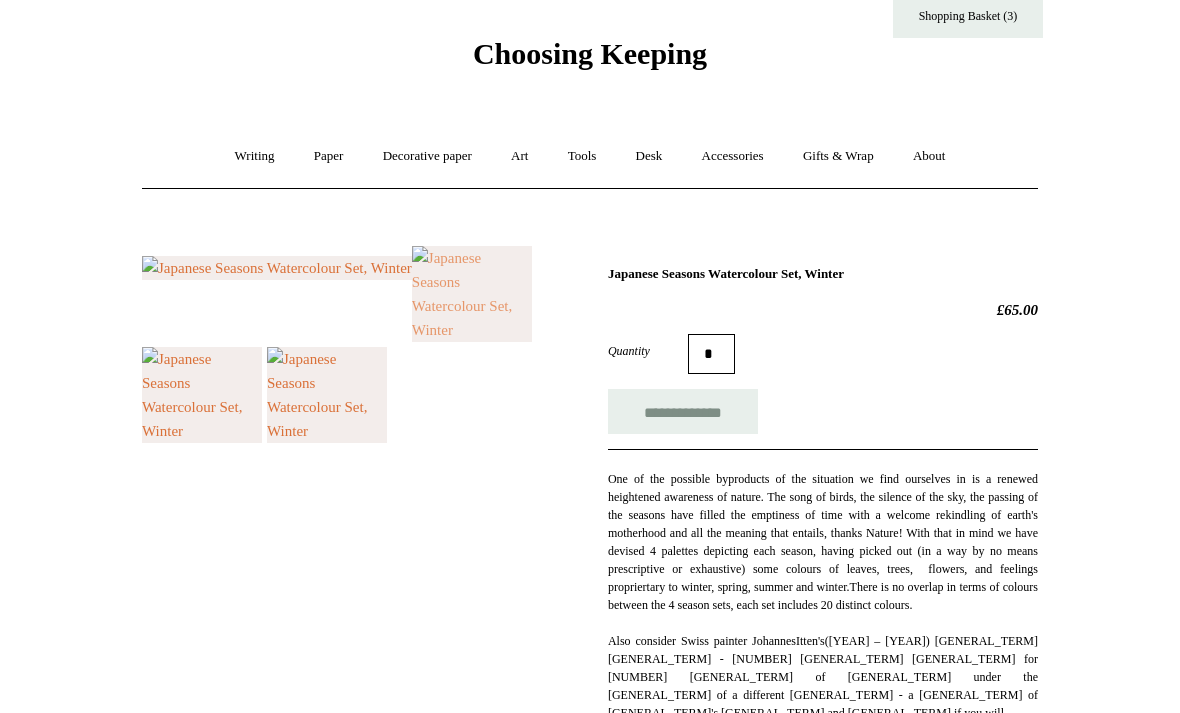 click at bounding box center [472, 294] 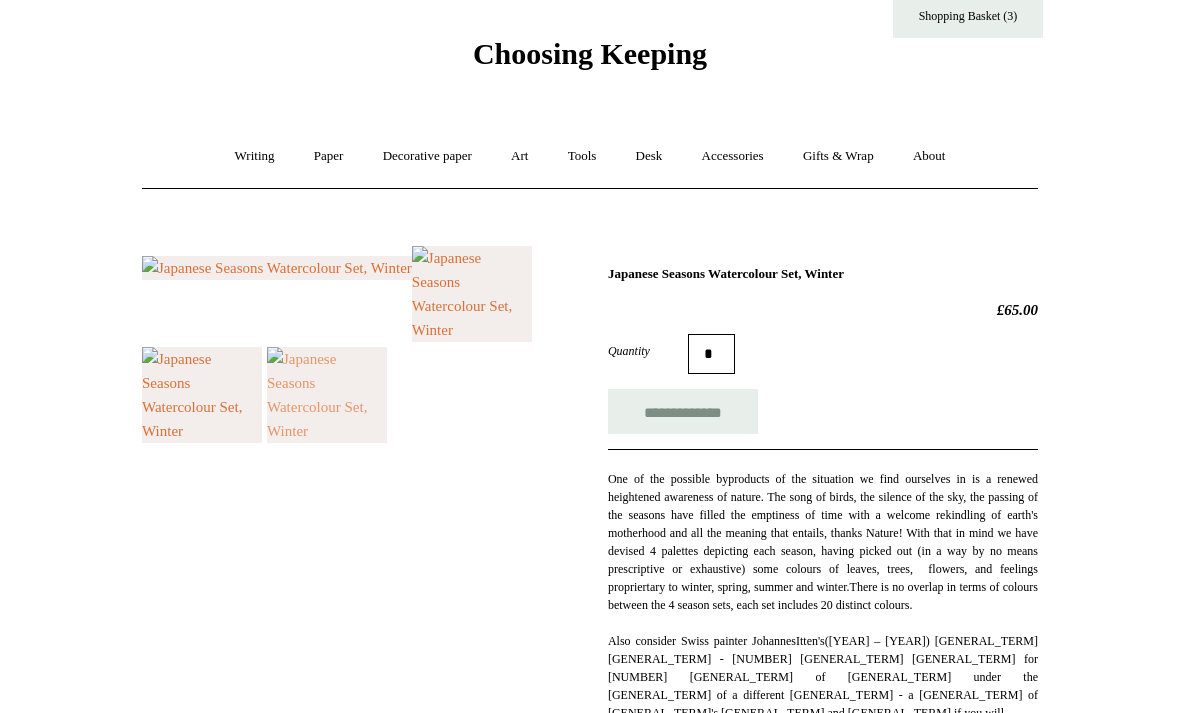 click at bounding box center (327, 395) 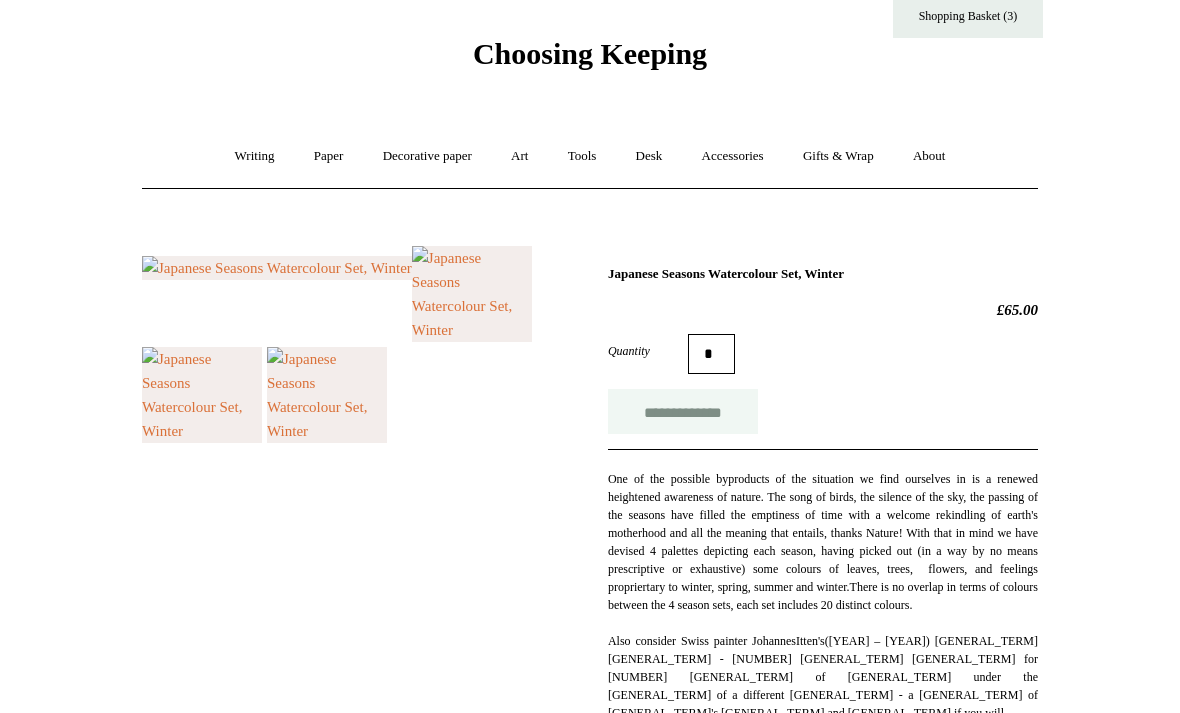 click on "**********" at bounding box center [683, 411] 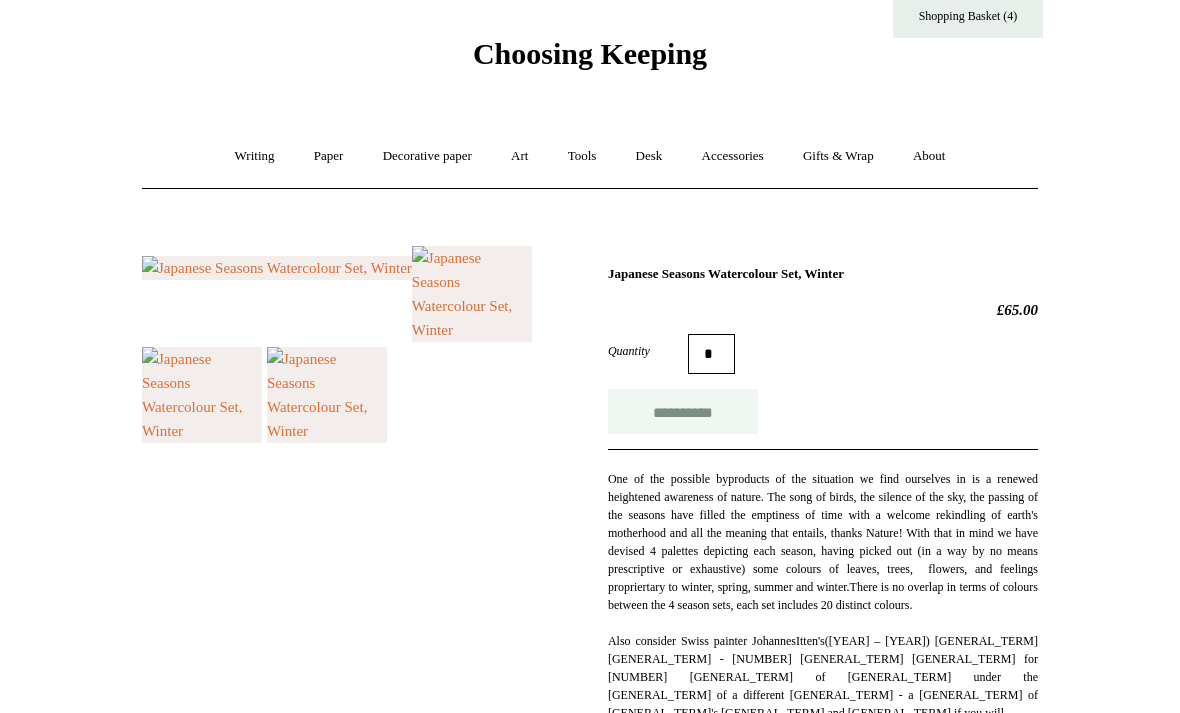 type on "**********" 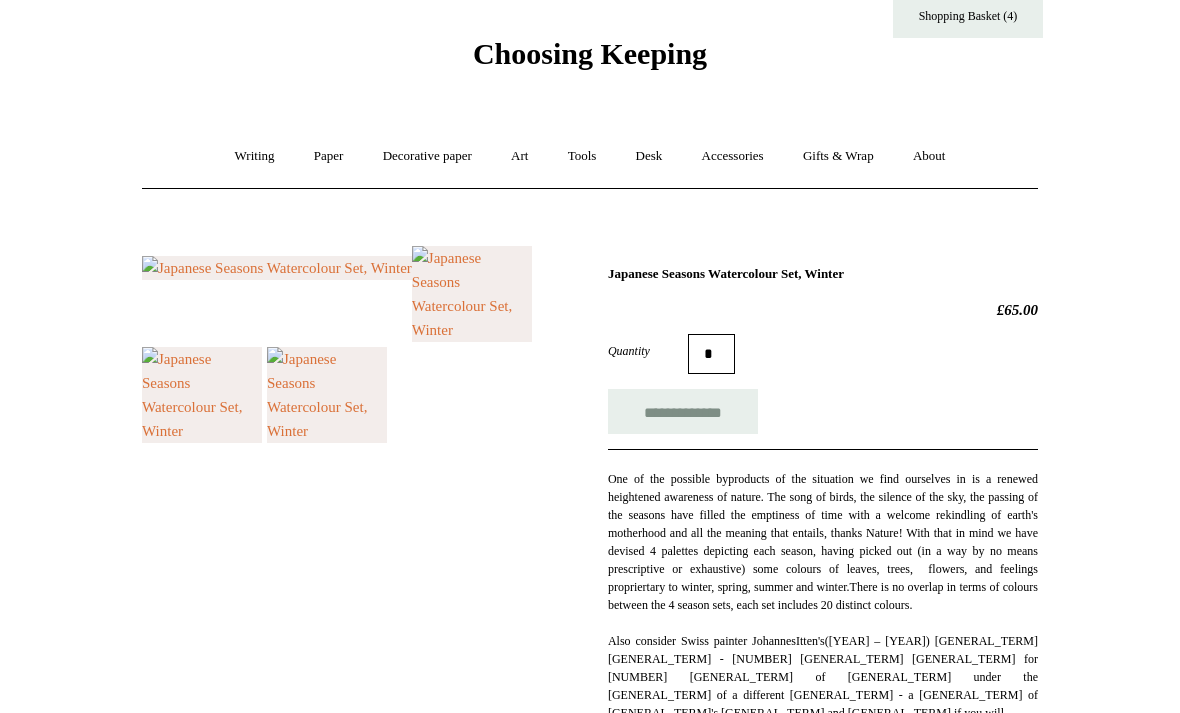 click on "Menu
Choosing Keeping
*
Shipping Information
Shopping Basket (4)
*
⤺
+ +" at bounding box center (590, 1130) 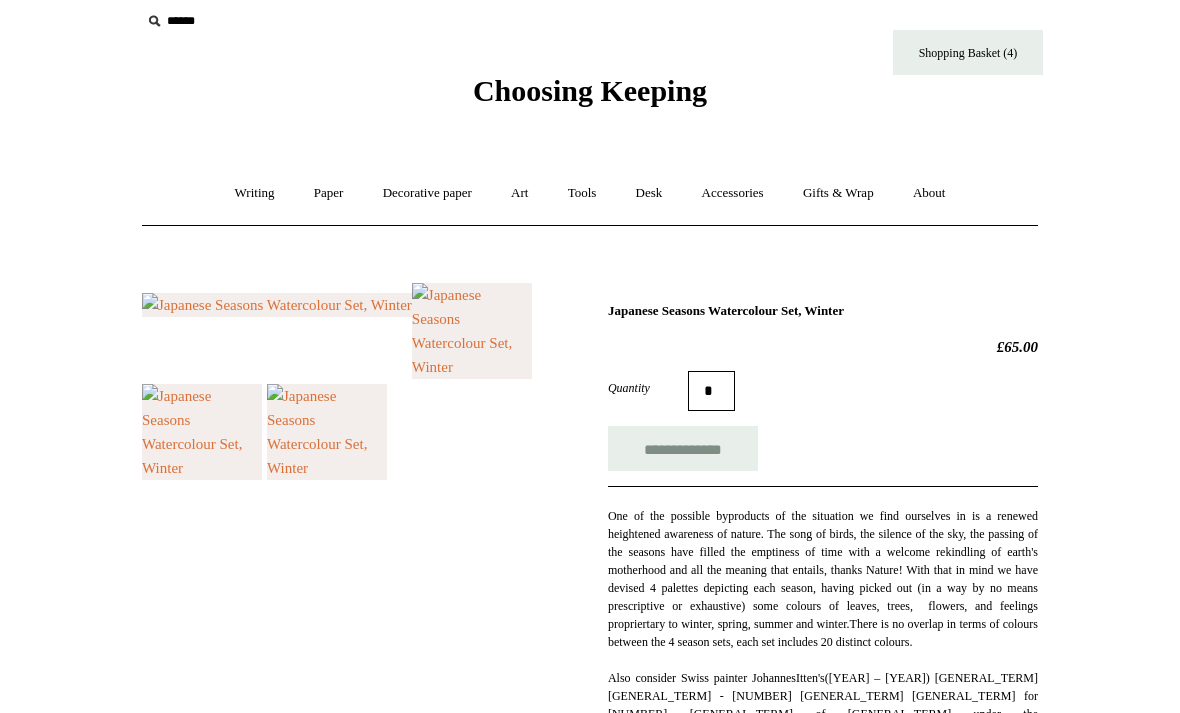 scroll, scrollTop: 0, scrollLeft: 0, axis: both 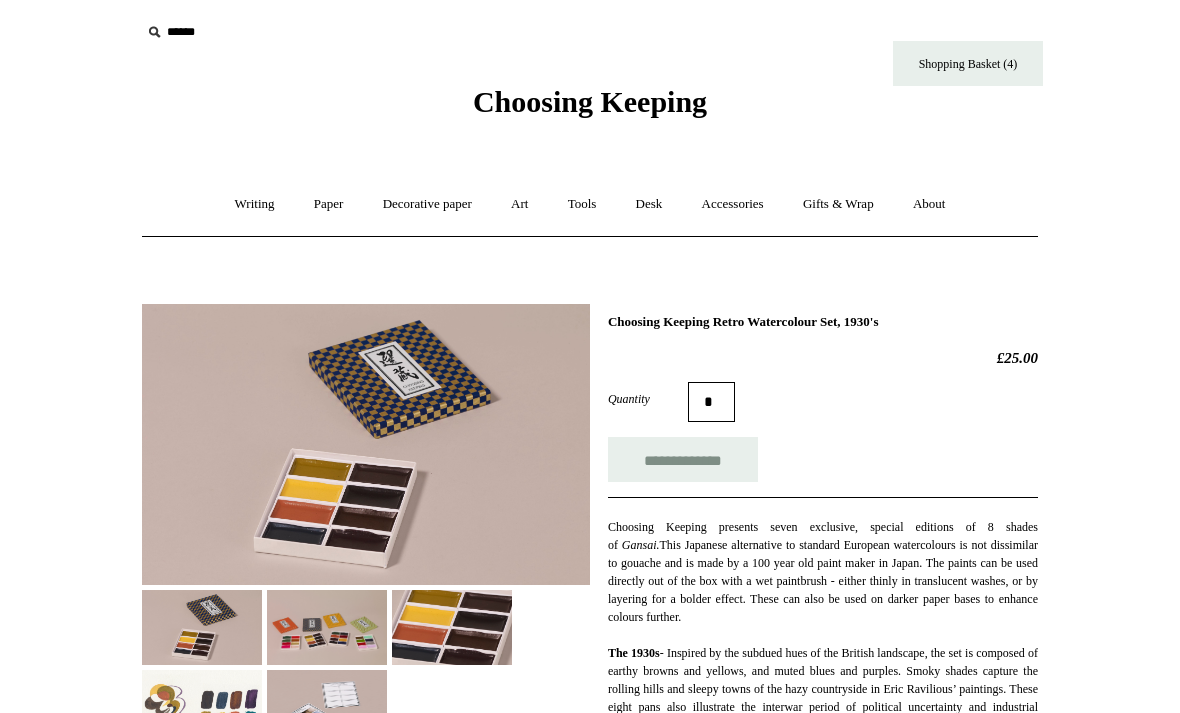 click at bounding box center (327, 707) 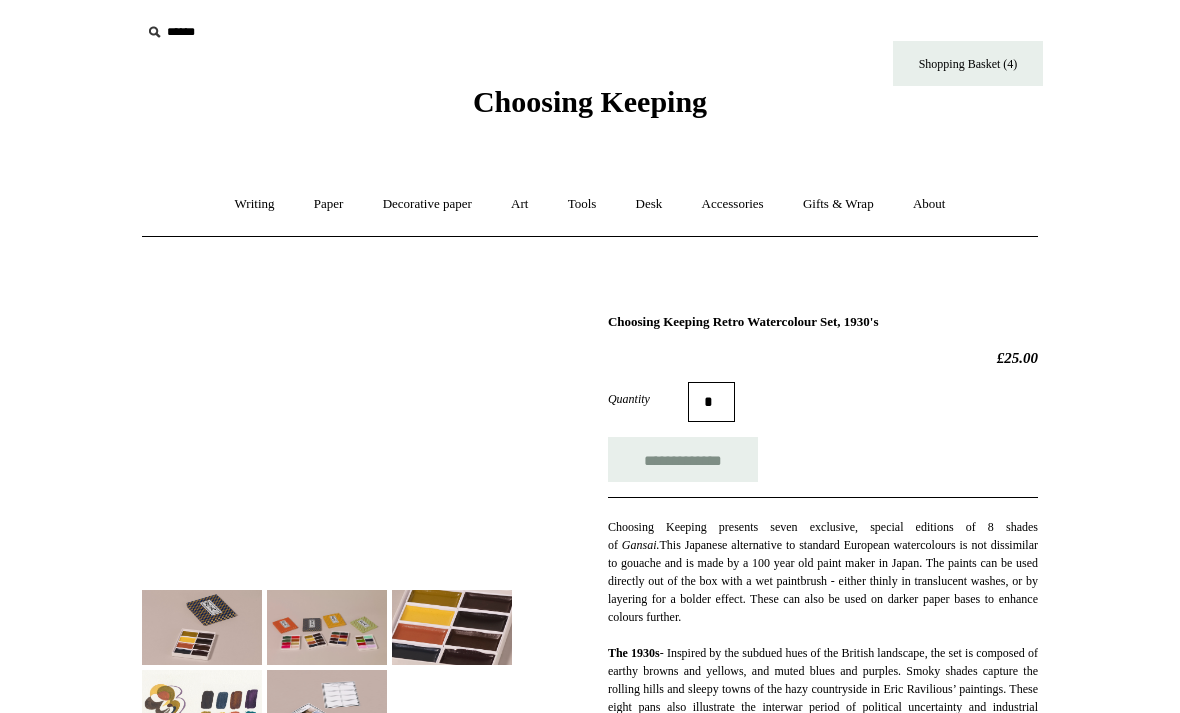 click at bounding box center [202, 707] 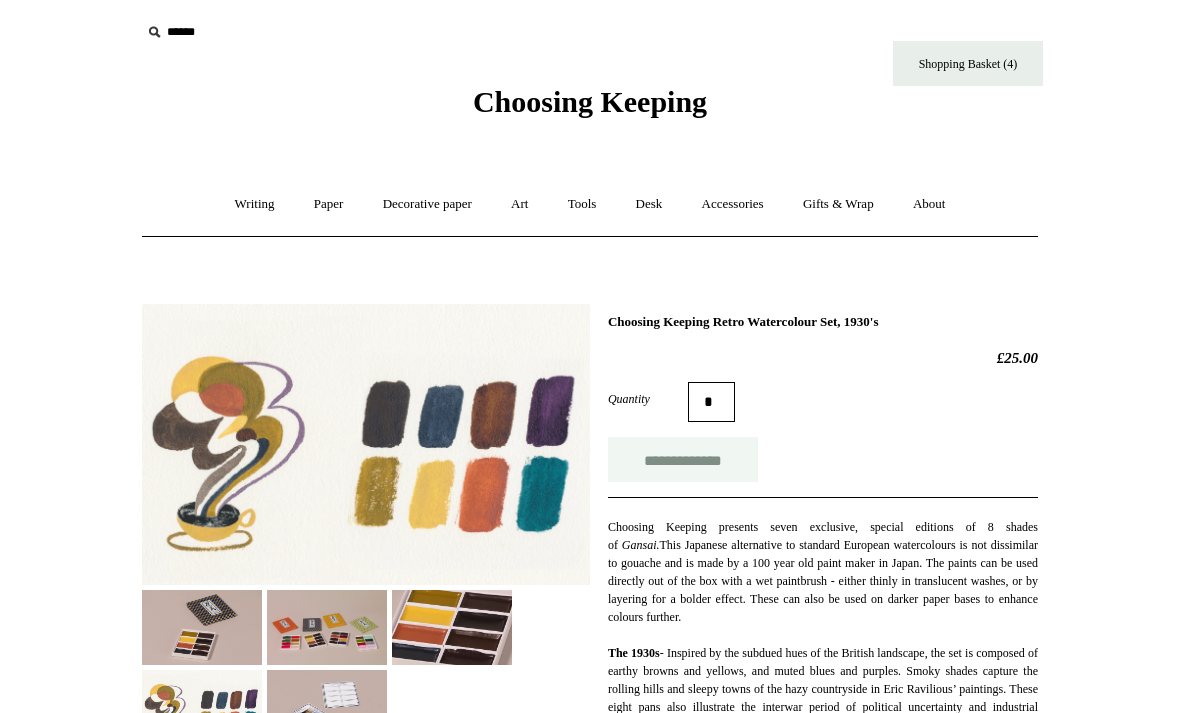 click on "**********" at bounding box center (683, 459) 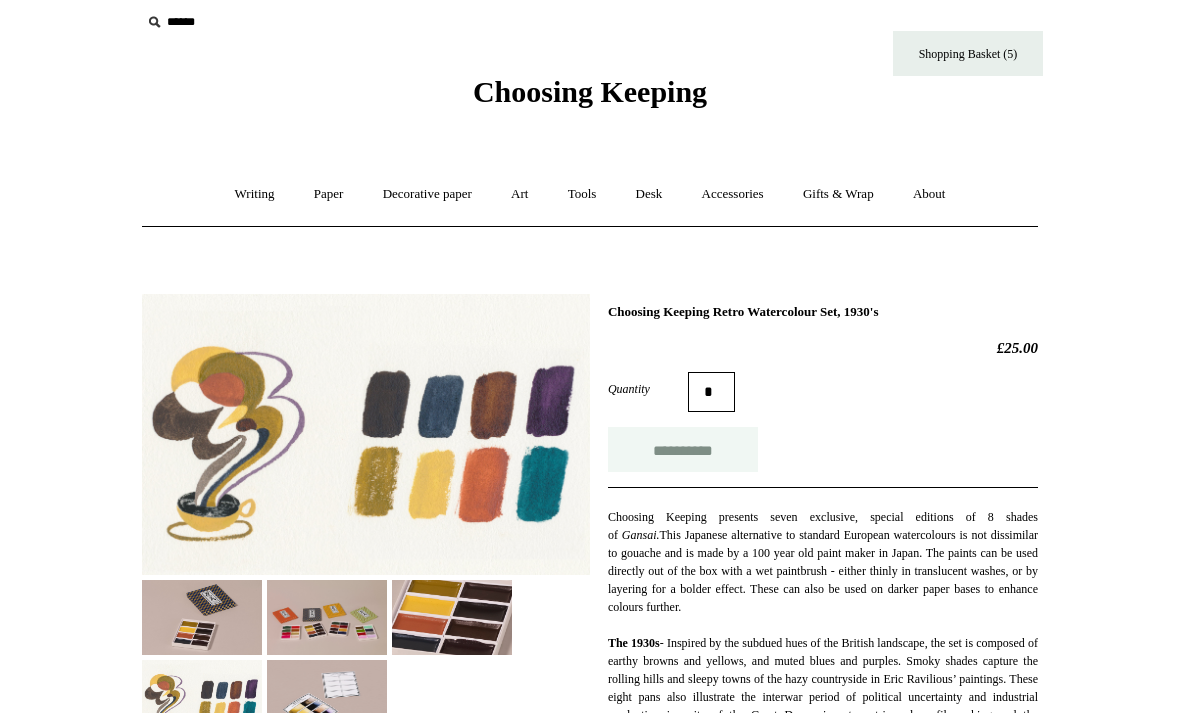 scroll, scrollTop: 0, scrollLeft: 0, axis: both 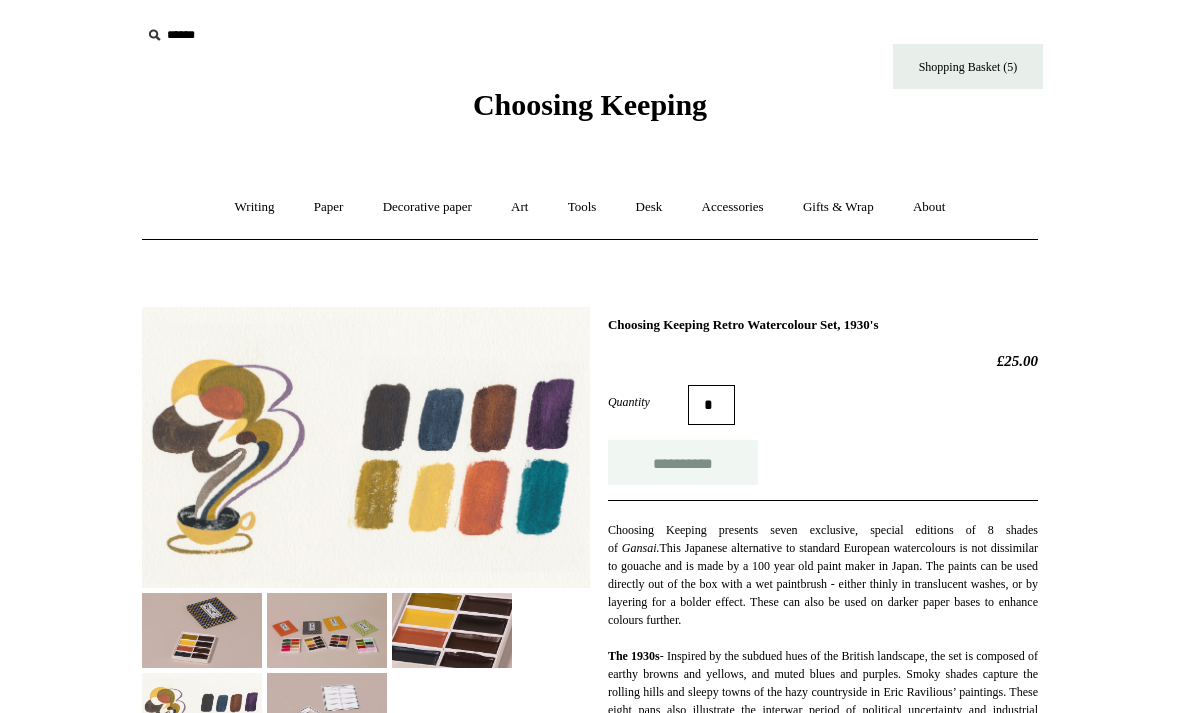type on "**********" 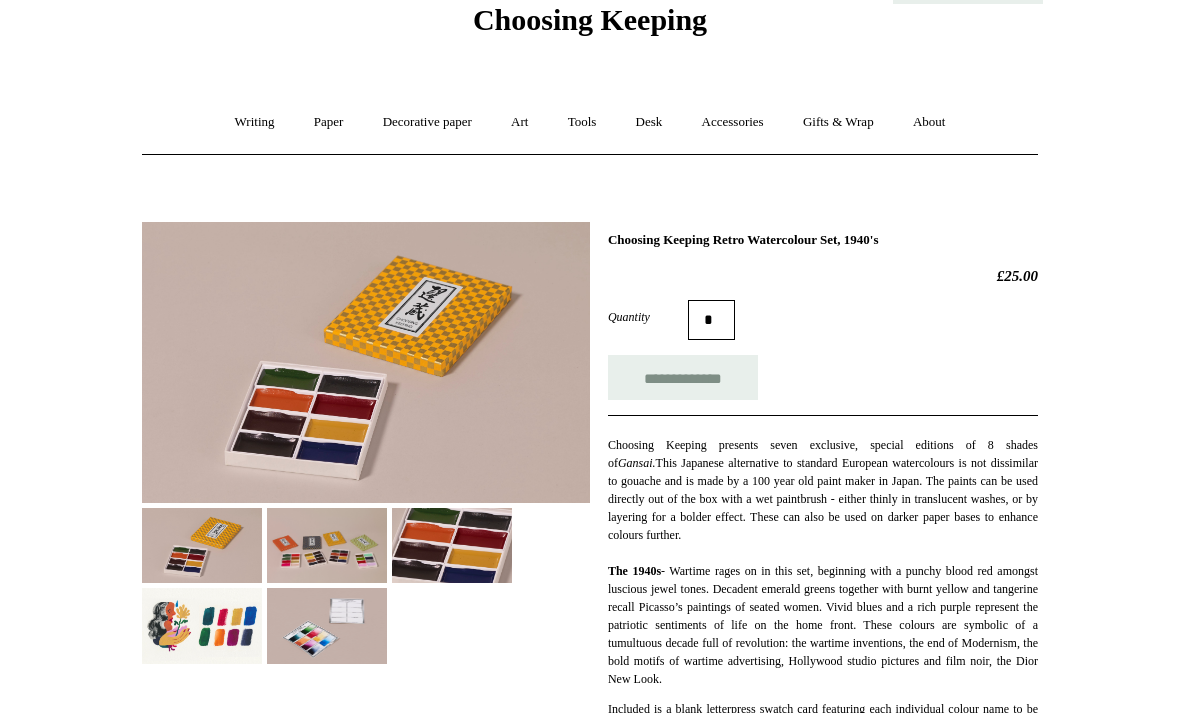 scroll, scrollTop: 84, scrollLeft: 0, axis: vertical 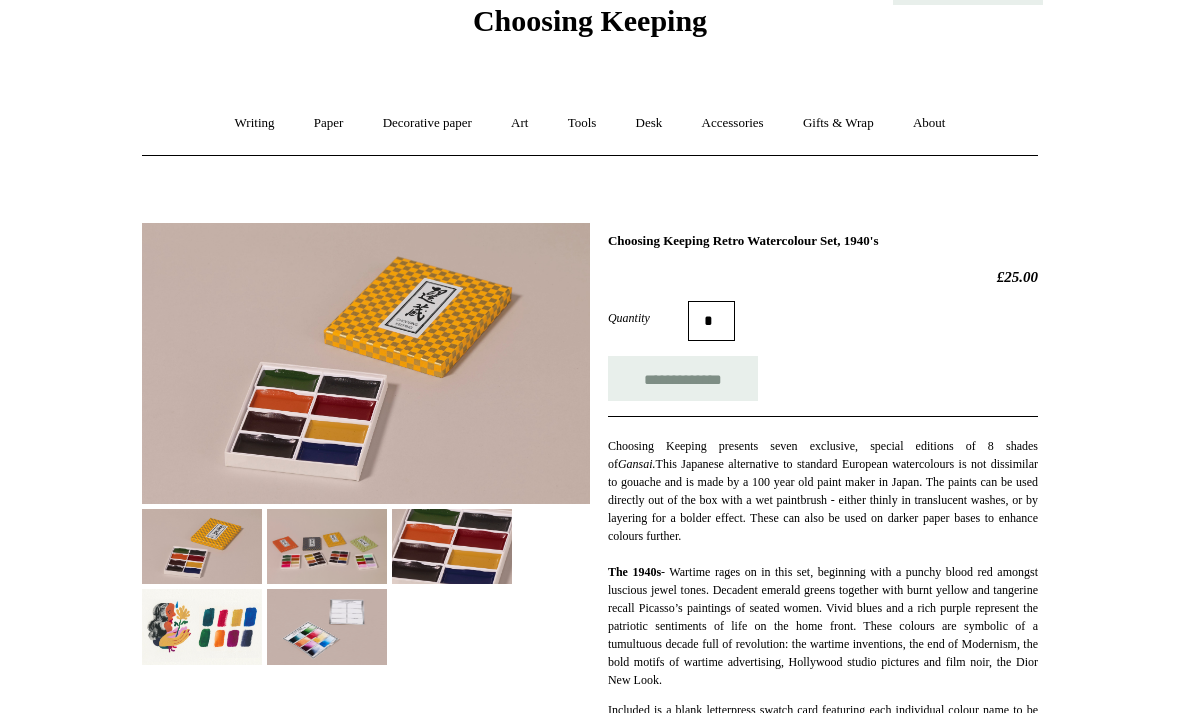 click at bounding box center [327, 626] 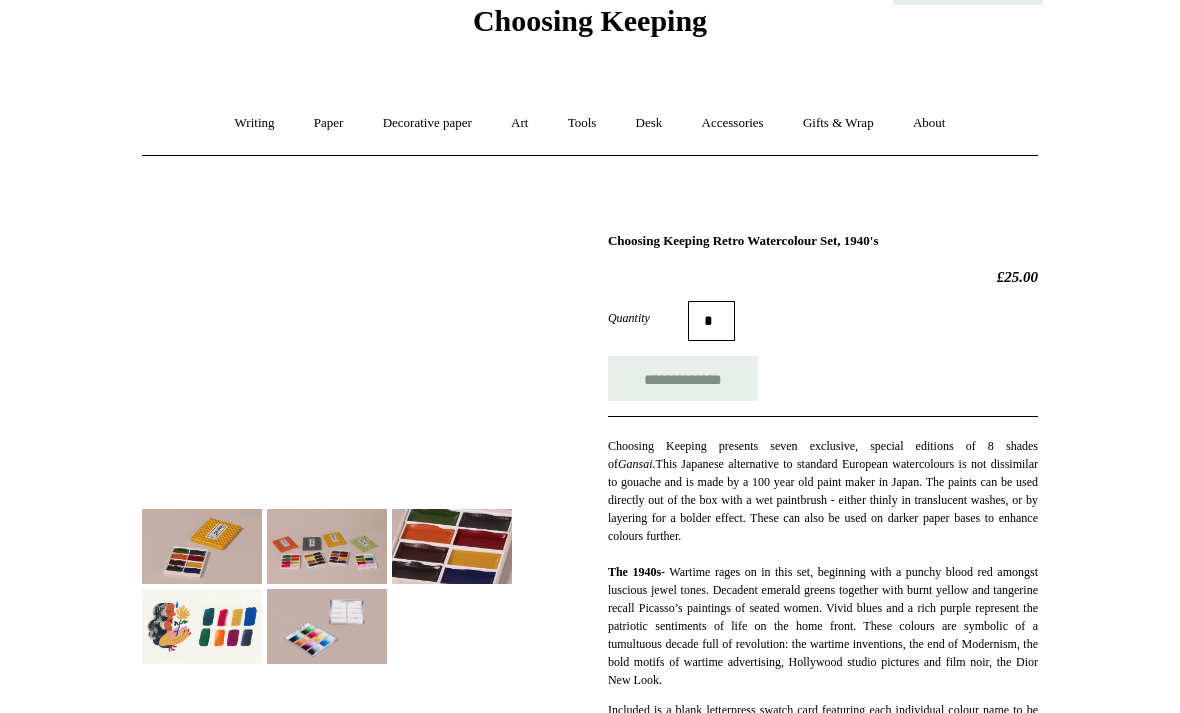 click at bounding box center (202, 626) 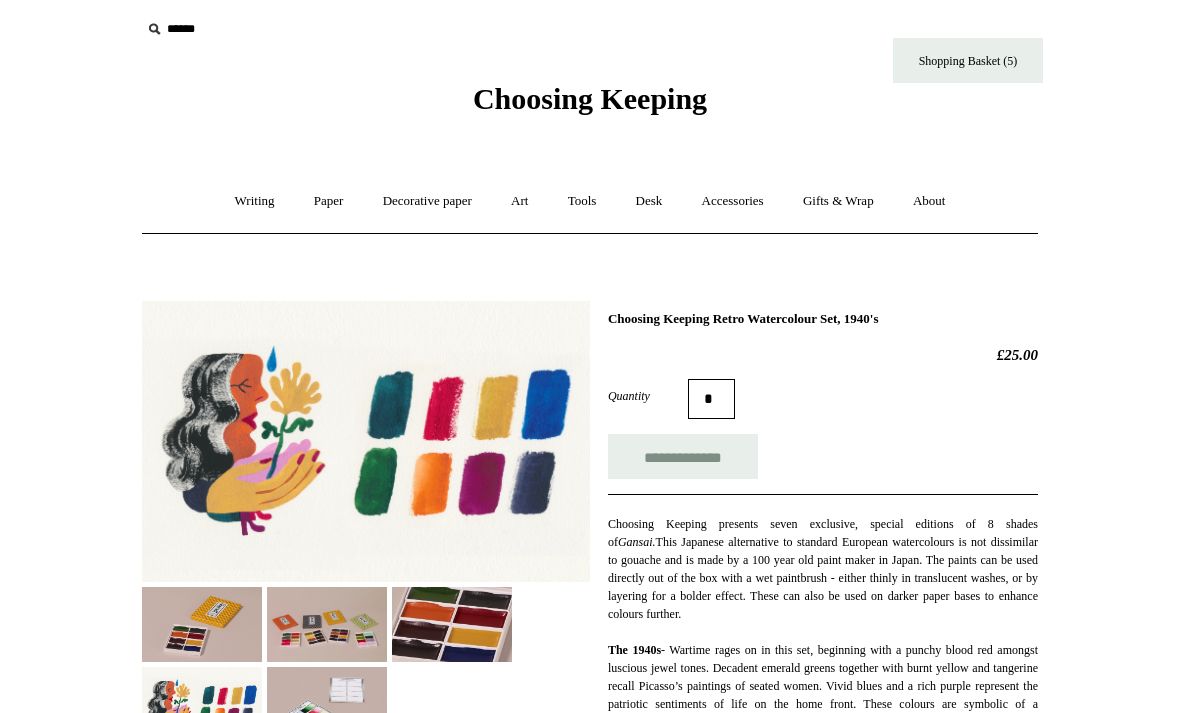 scroll, scrollTop: 7, scrollLeft: 0, axis: vertical 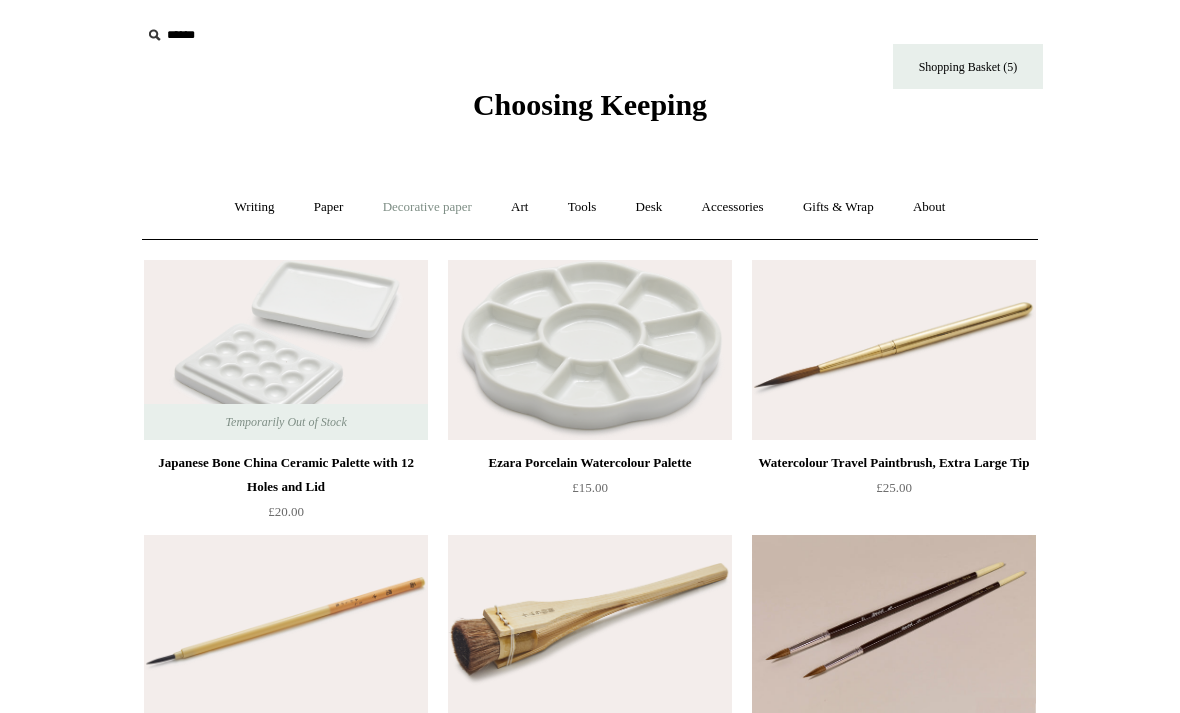 click on "Decorative paper +" at bounding box center (427, 207) 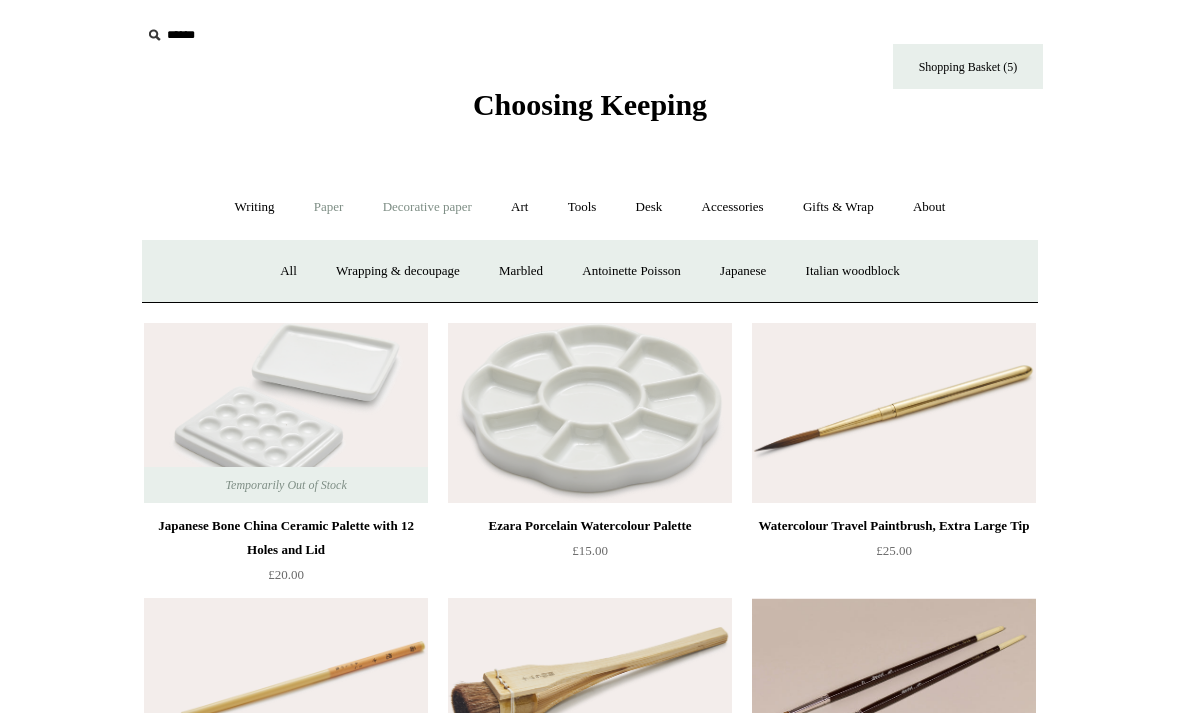 click on "Paper +" at bounding box center (329, 207) 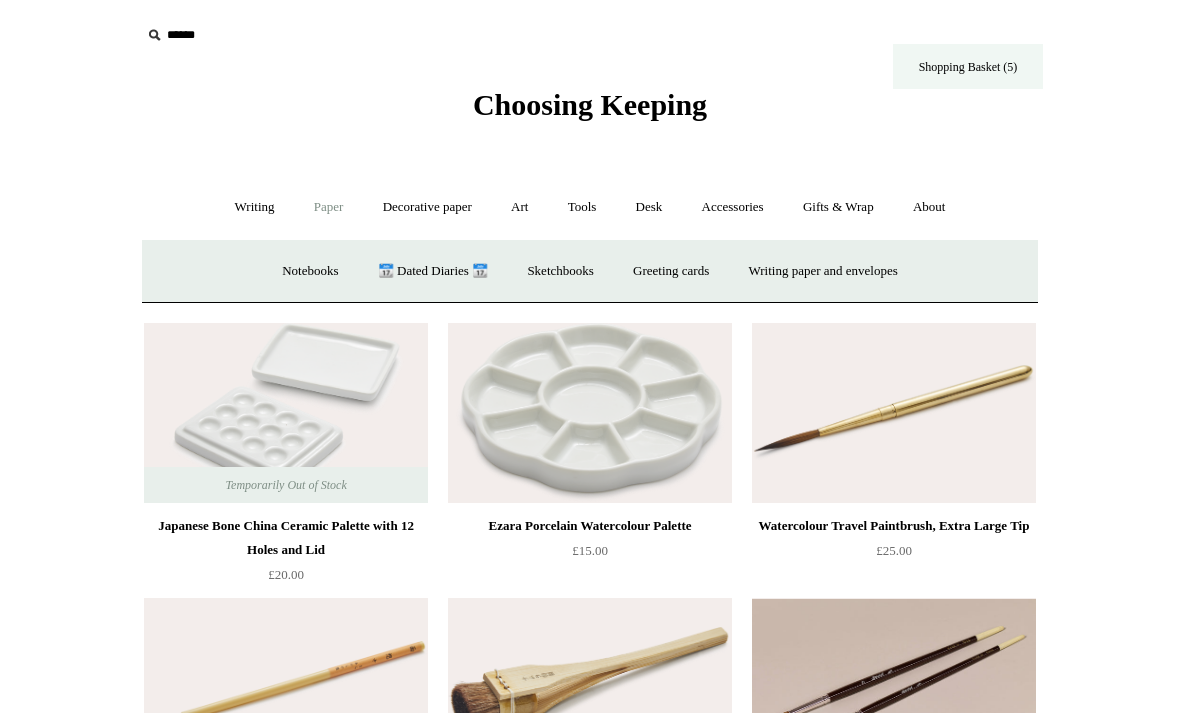 click on "Shopping Basket (5)" at bounding box center [968, 66] 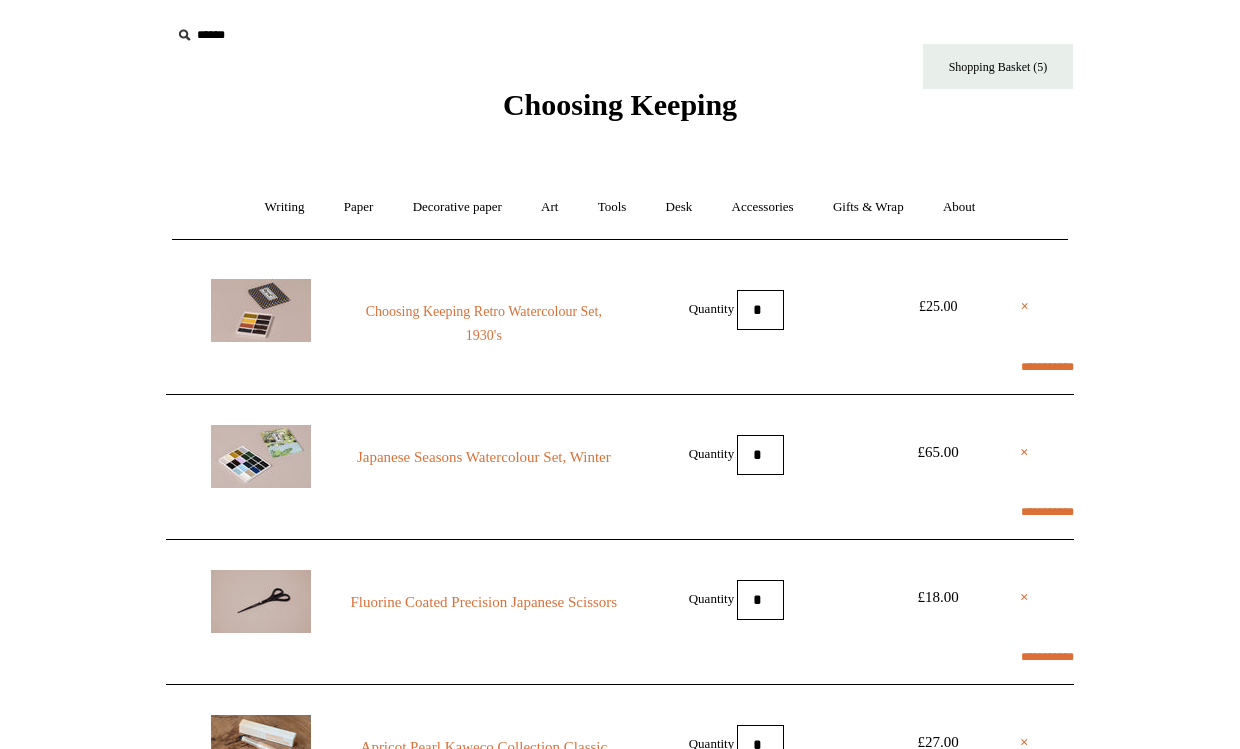 scroll, scrollTop: 5, scrollLeft: 0, axis: vertical 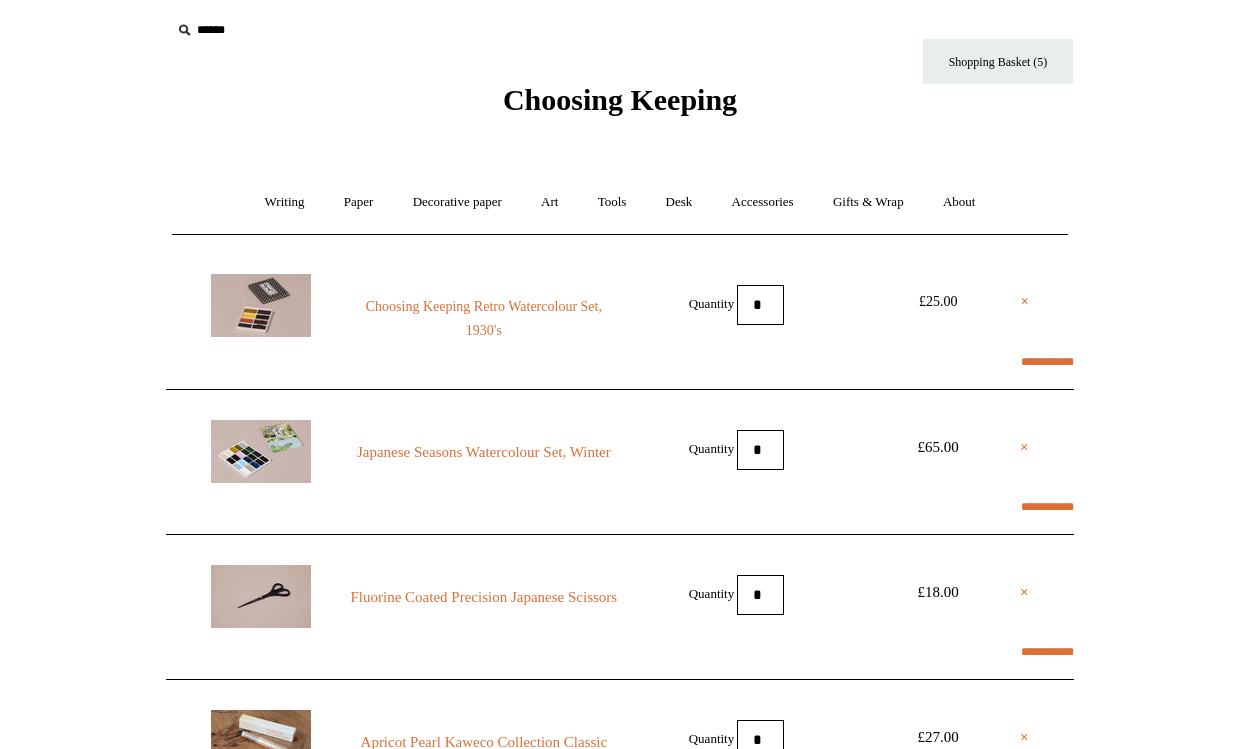 click on "×
Japanese Seasons Watercolour Set, Winter
Quantity
*
£65.00" at bounding box center [620, 449] 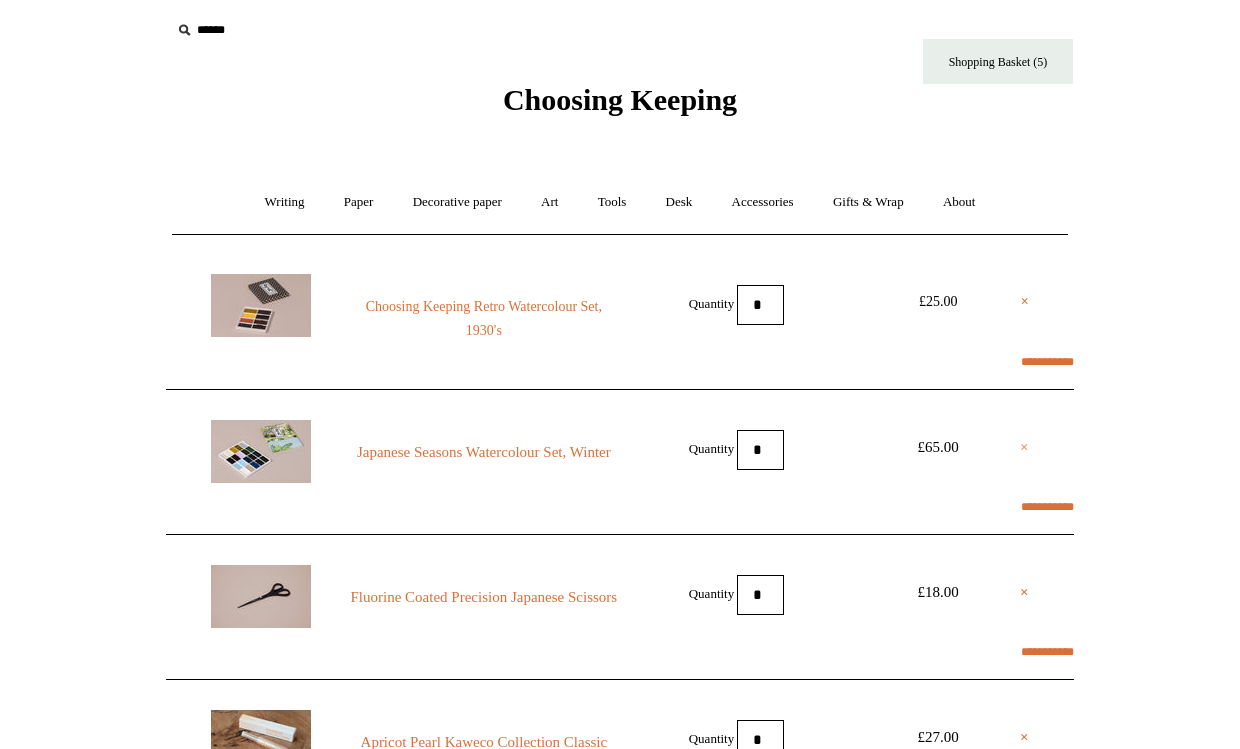 select on "*******" 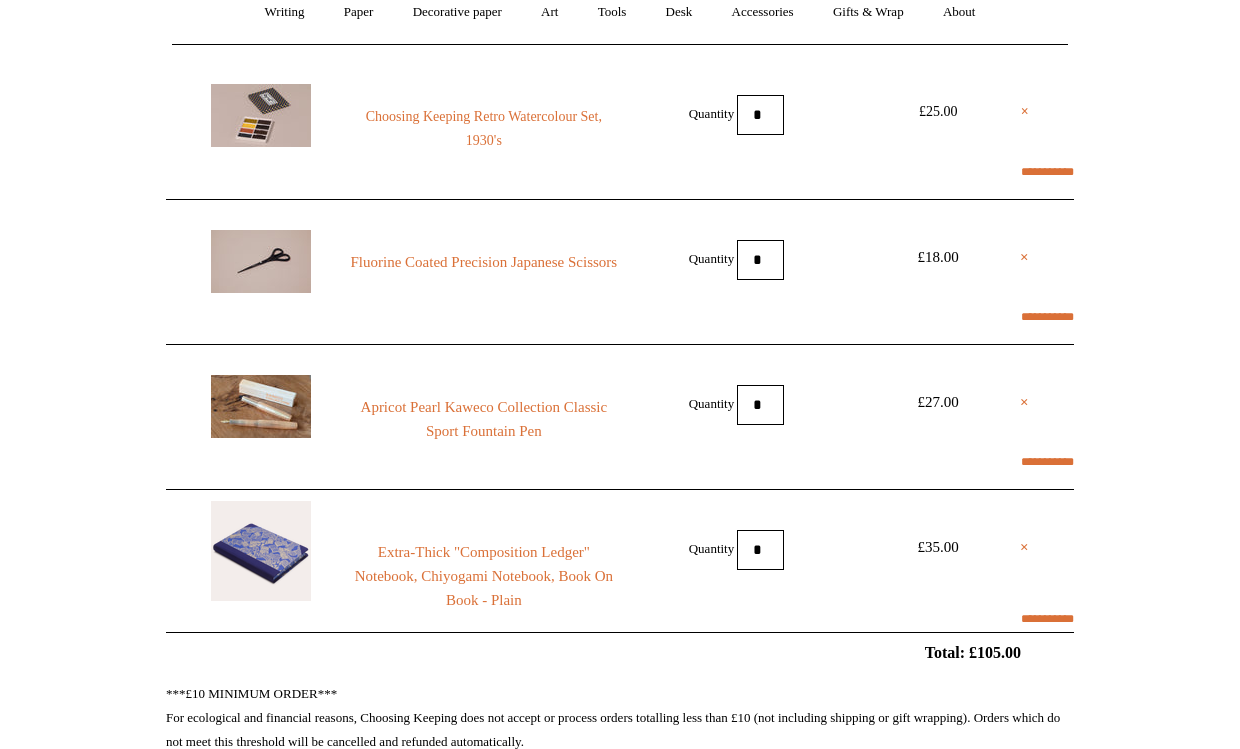 scroll, scrollTop: 196, scrollLeft: 0, axis: vertical 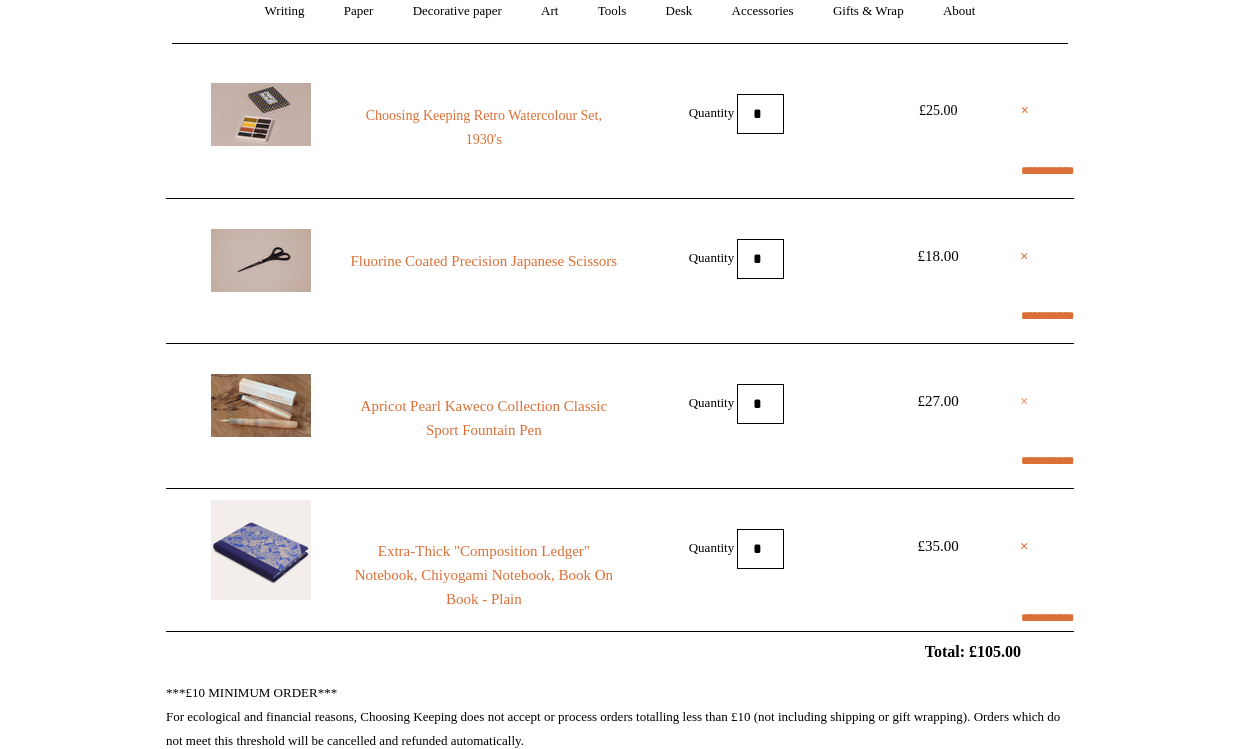 click on "×" at bounding box center (1024, 401) 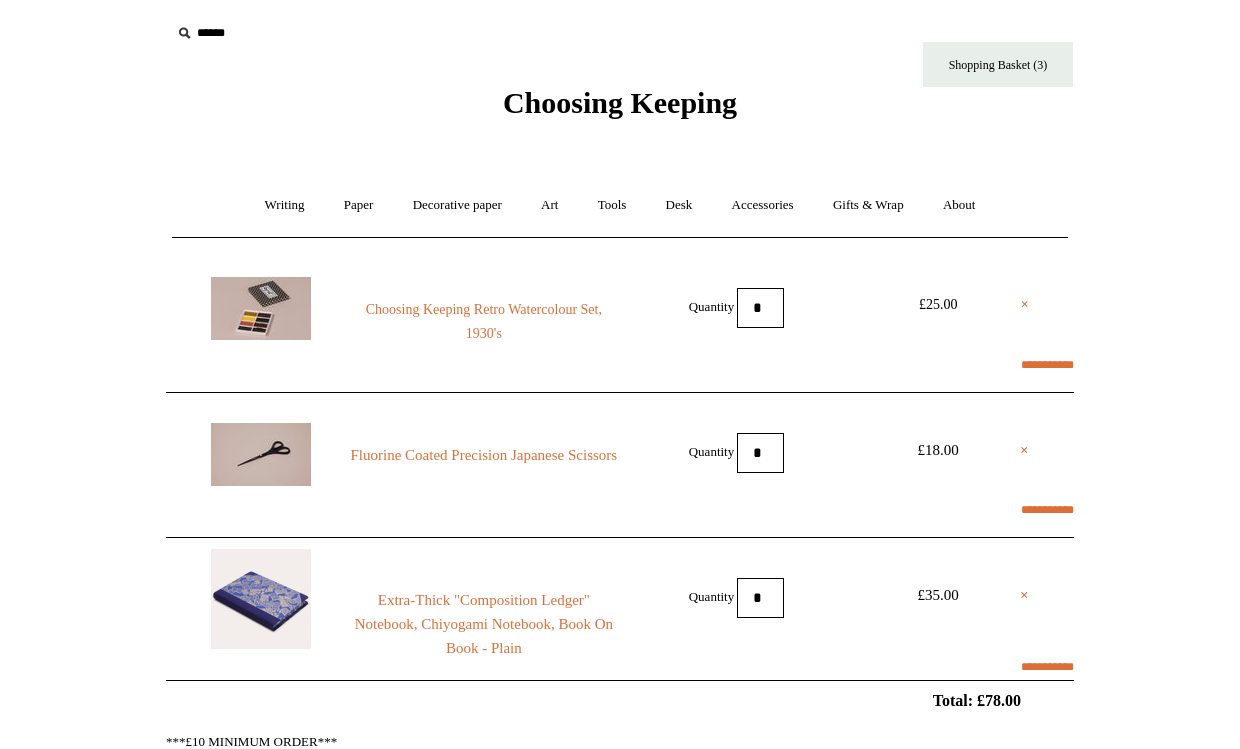 scroll, scrollTop: 1, scrollLeft: 0, axis: vertical 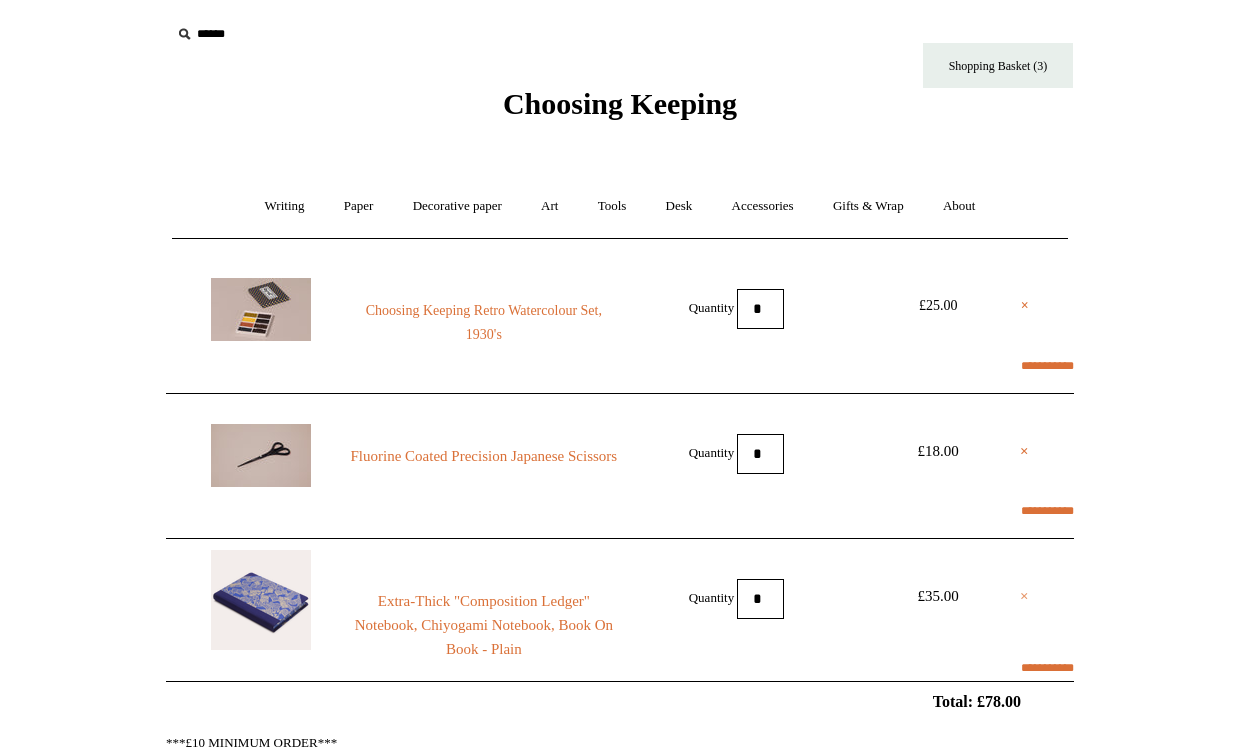 click on "×" at bounding box center [1024, 596] 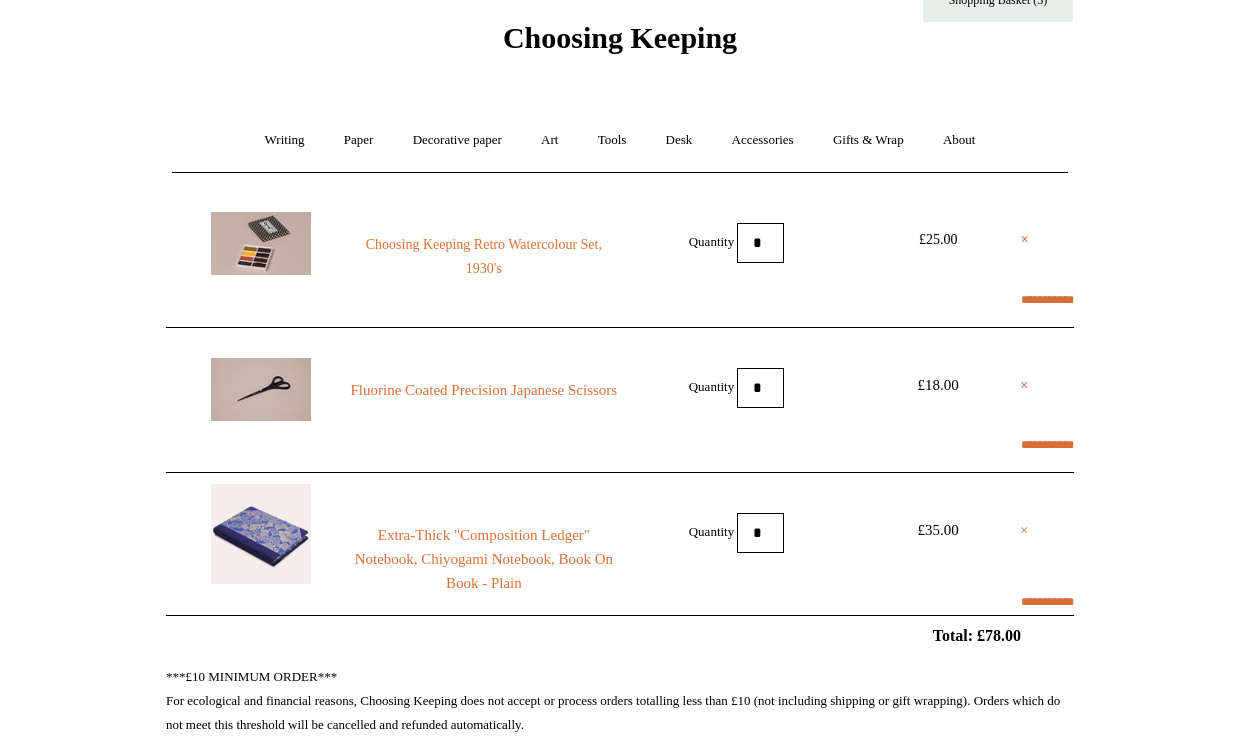 select on "**********" 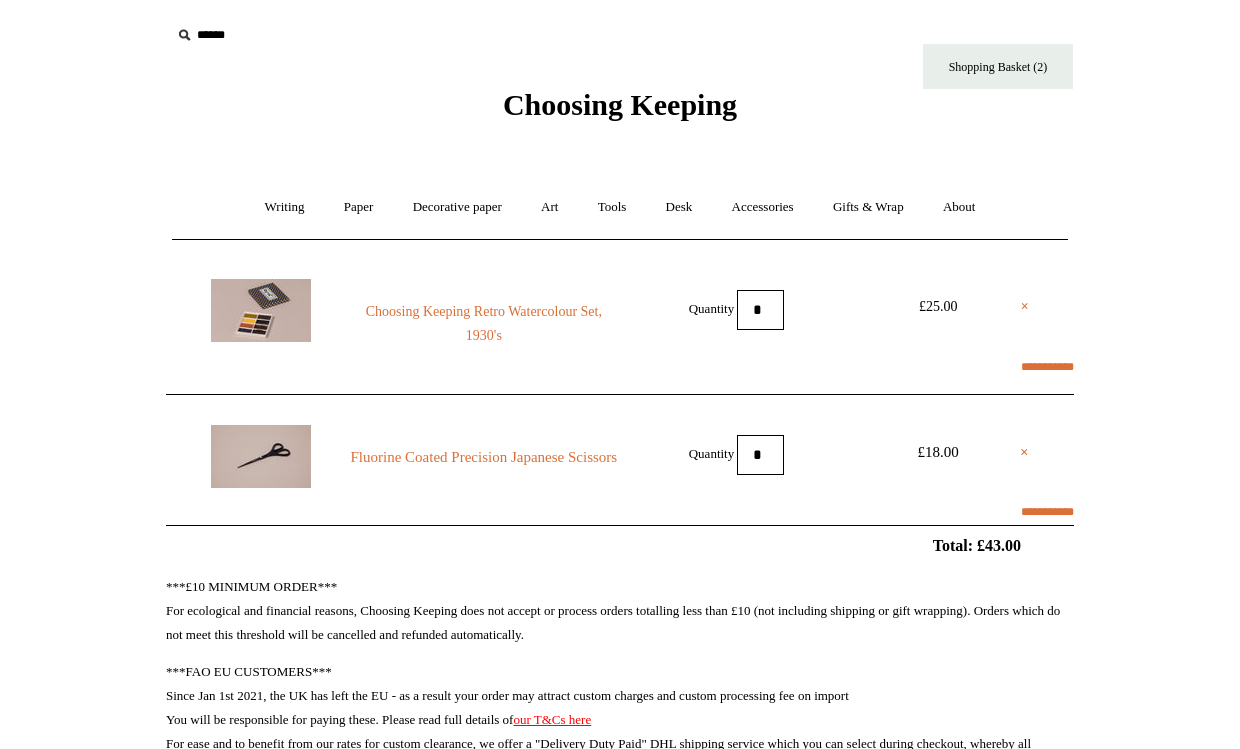 scroll, scrollTop: 0, scrollLeft: 0, axis: both 